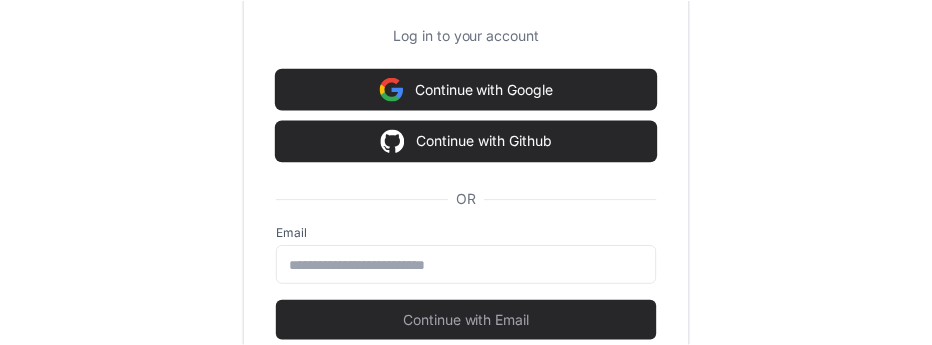 scroll, scrollTop: 0, scrollLeft: 0, axis: both 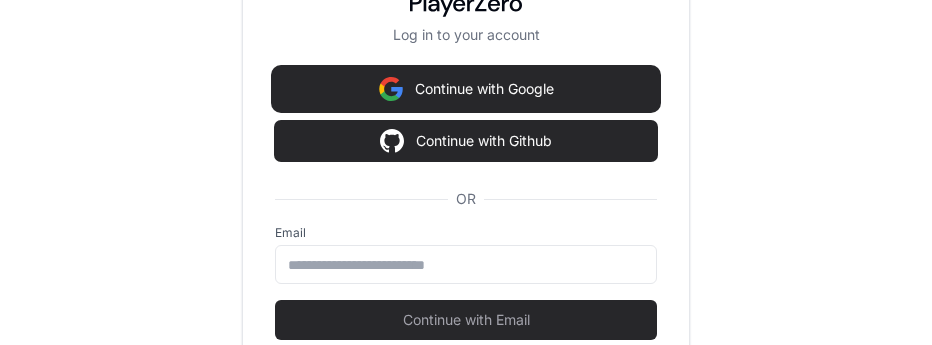 click on "Continue with Google" at bounding box center [466, 89] 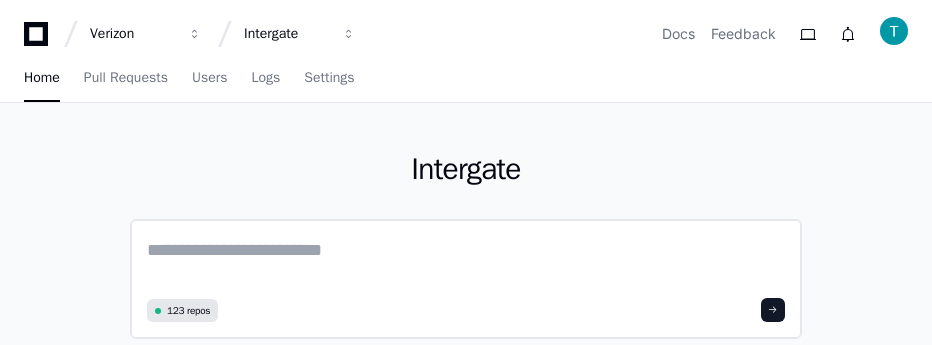 scroll, scrollTop: 100, scrollLeft: 0, axis: vertical 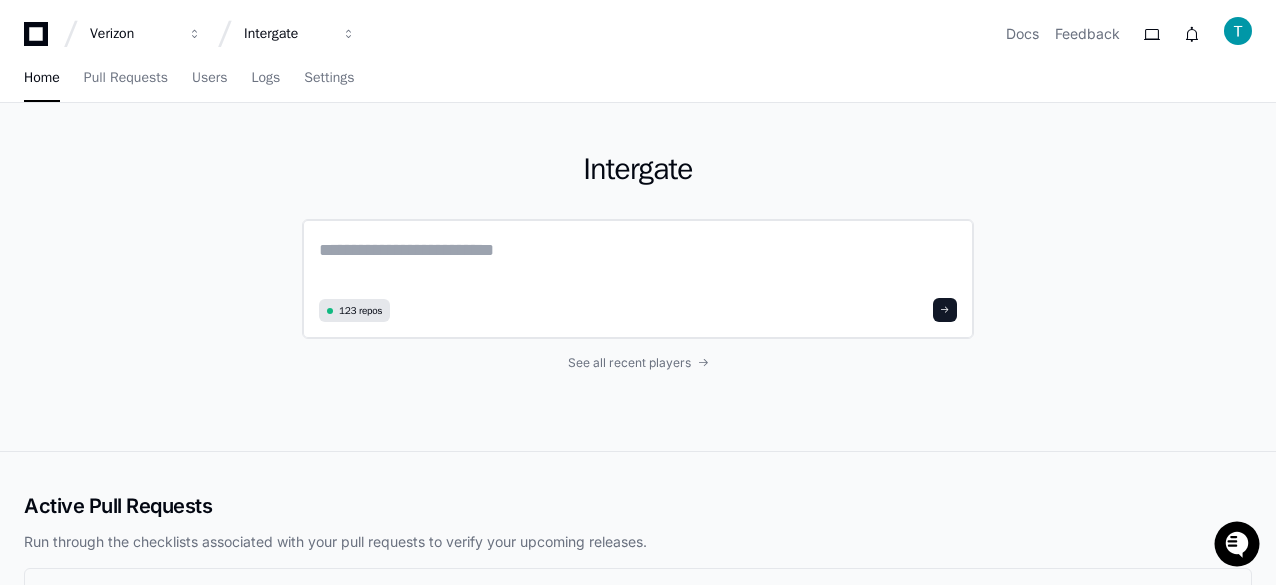 click 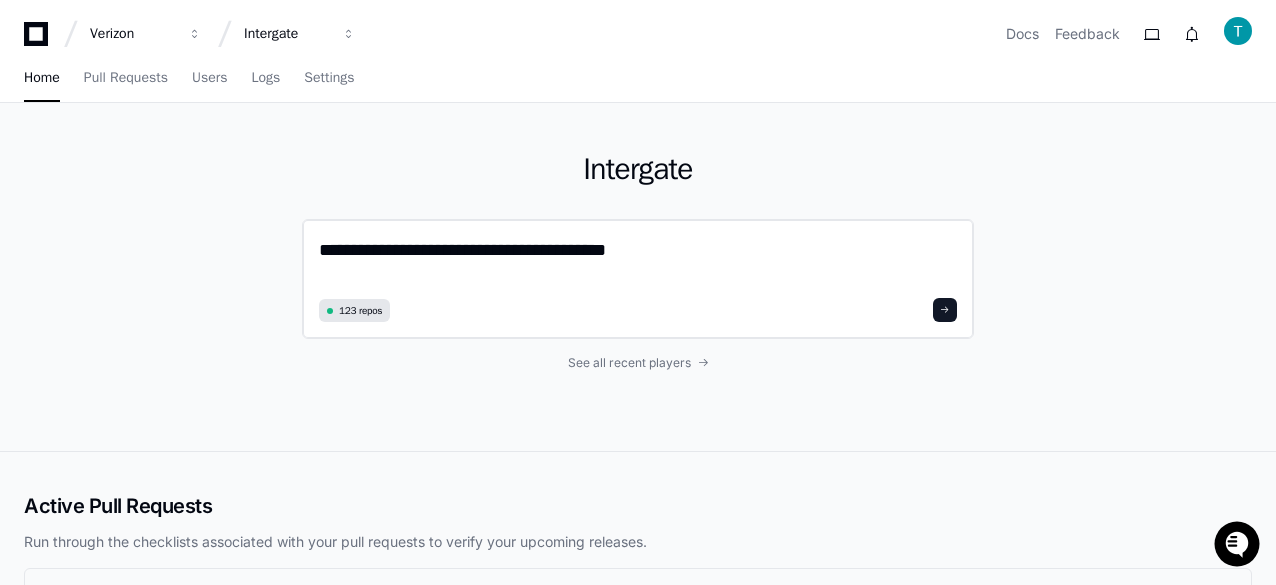scroll, scrollTop: 0, scrollLeft: 0, axis: both 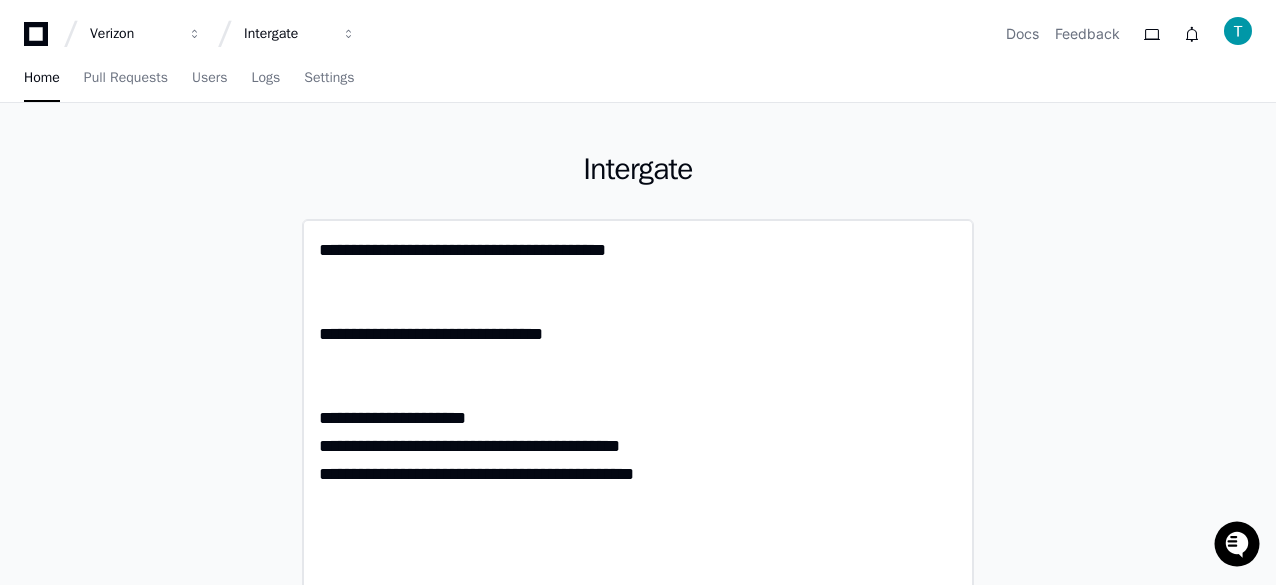 click on "**********" 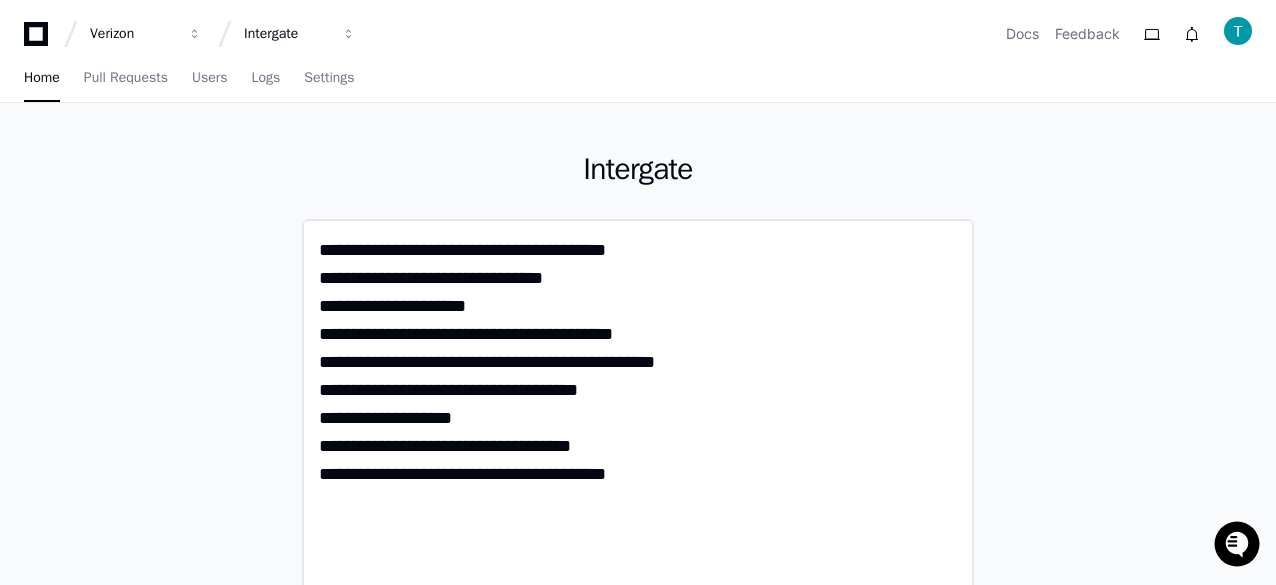 click on "**********" 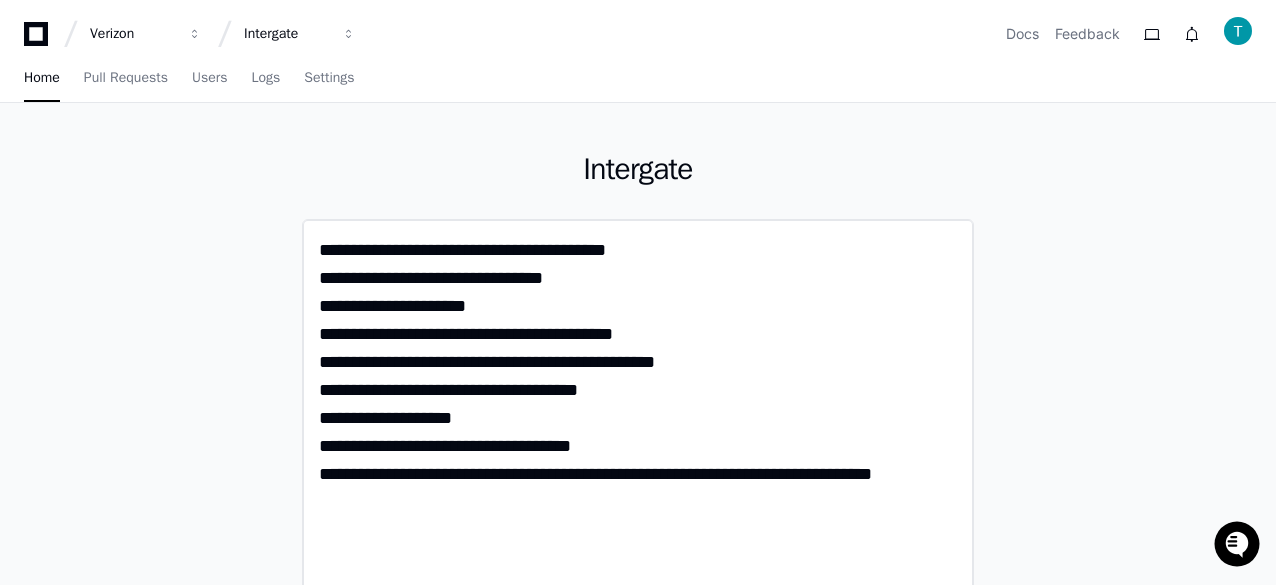 click on "**********" 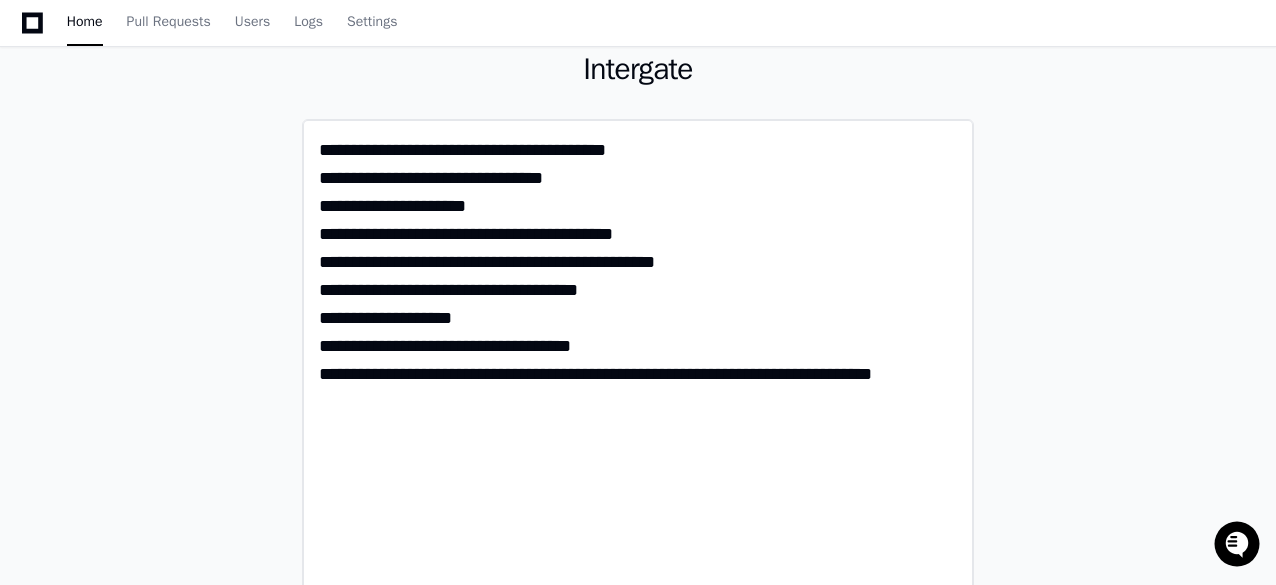 click on "**********" 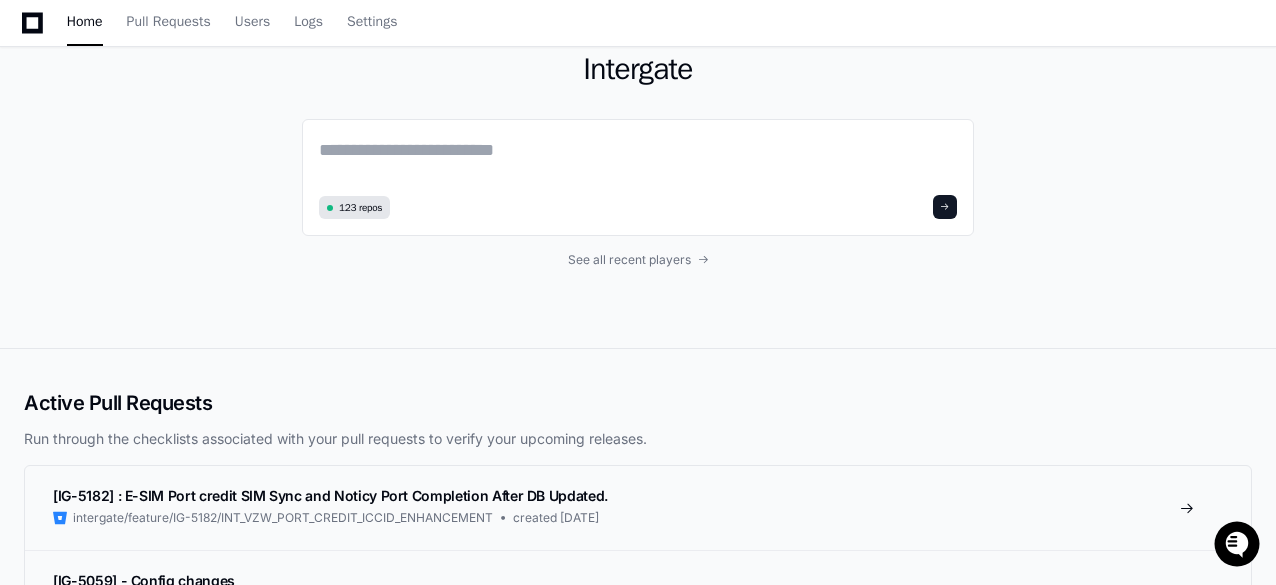 type 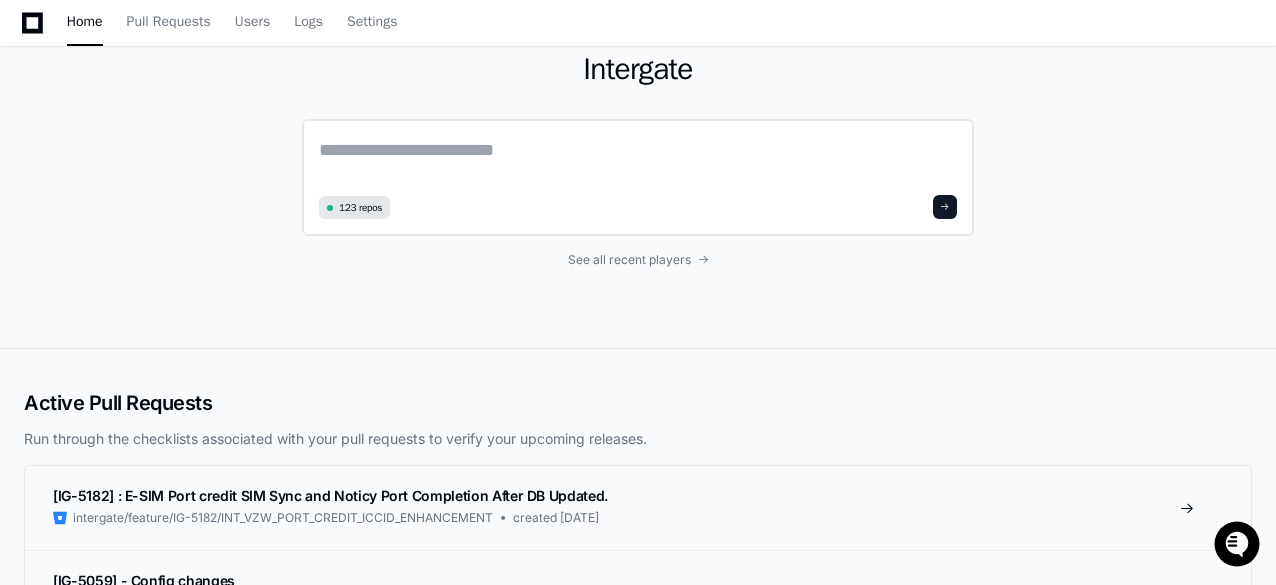 click on "123 repos" 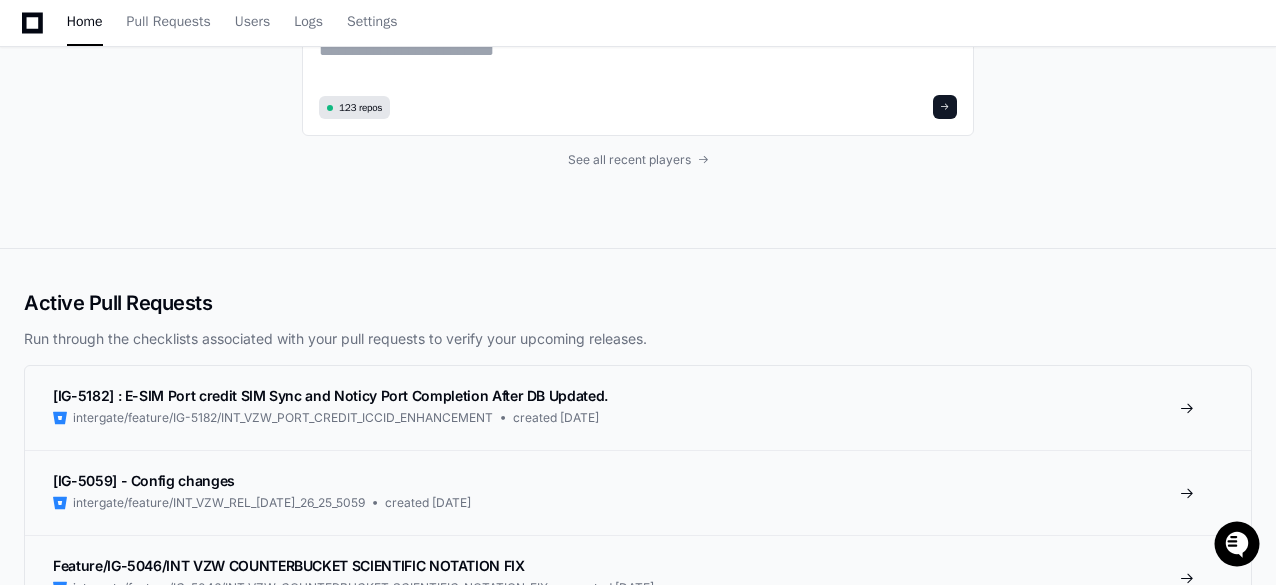 scroll, scrollTop: 100, scrollLeft: 0, axis: vertical 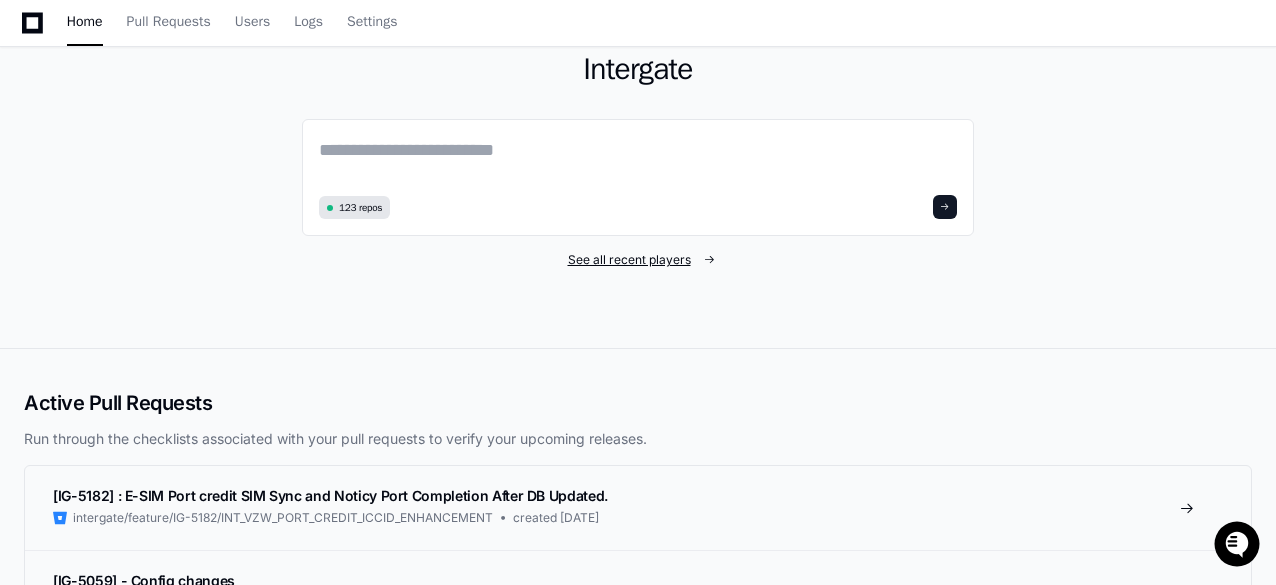click on "See all recent players" 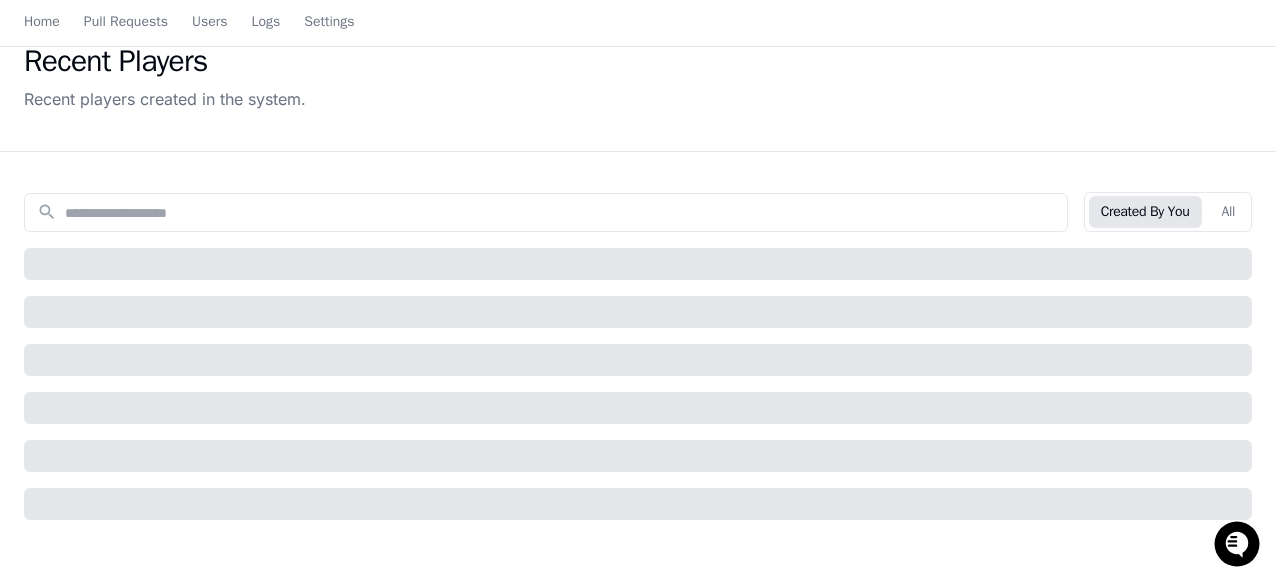 scroll, scrollTop: 0, scrollLeft: 0, axis: both 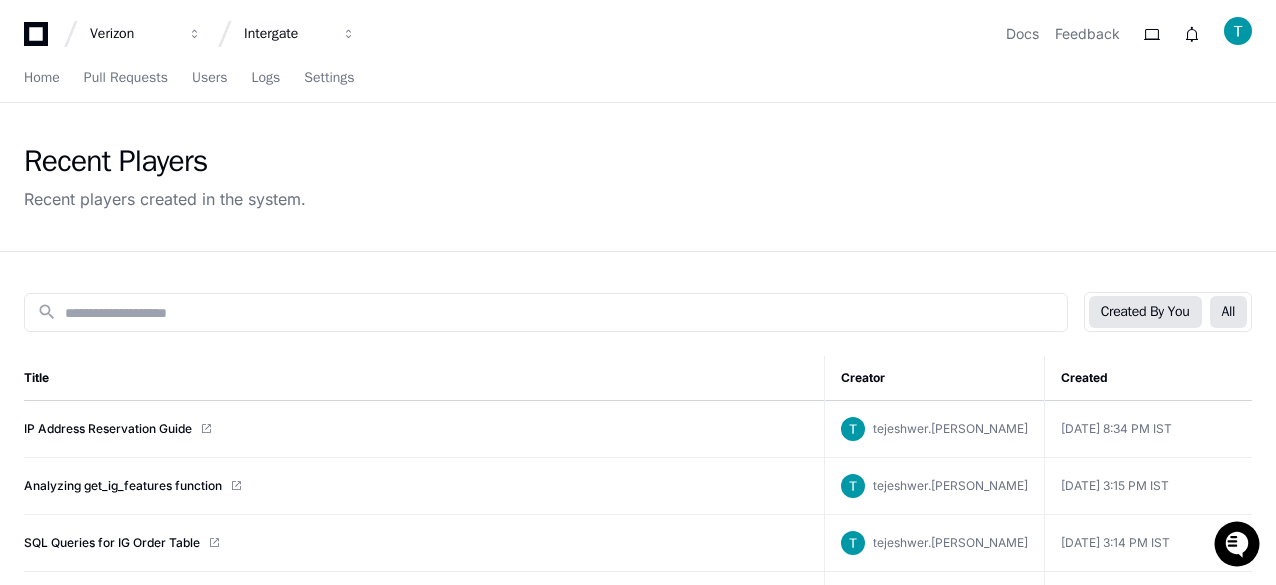 click on "All" 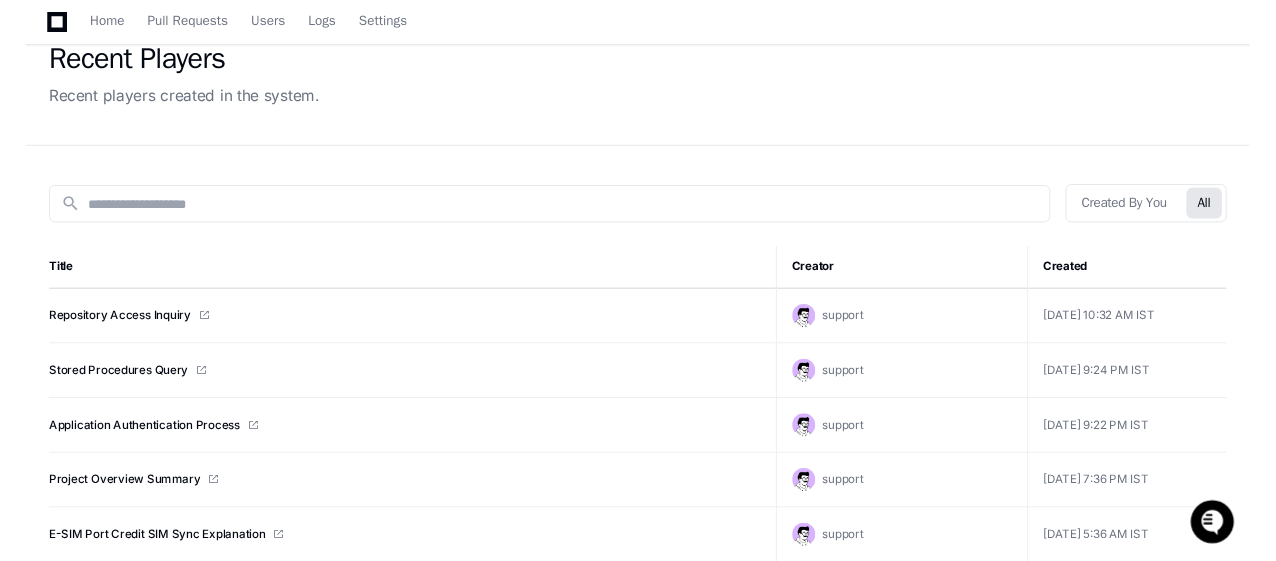 scroll, scrollTop: 0, scrollLeft: 0, axis: both 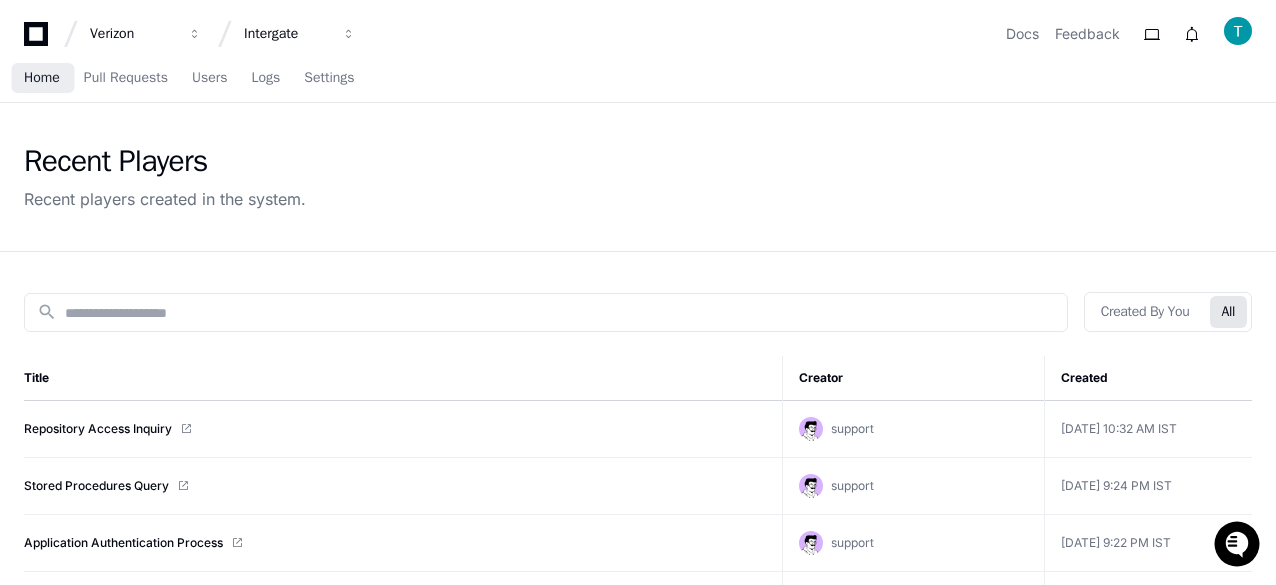 click on "Home" at bounding box center [42, 78] 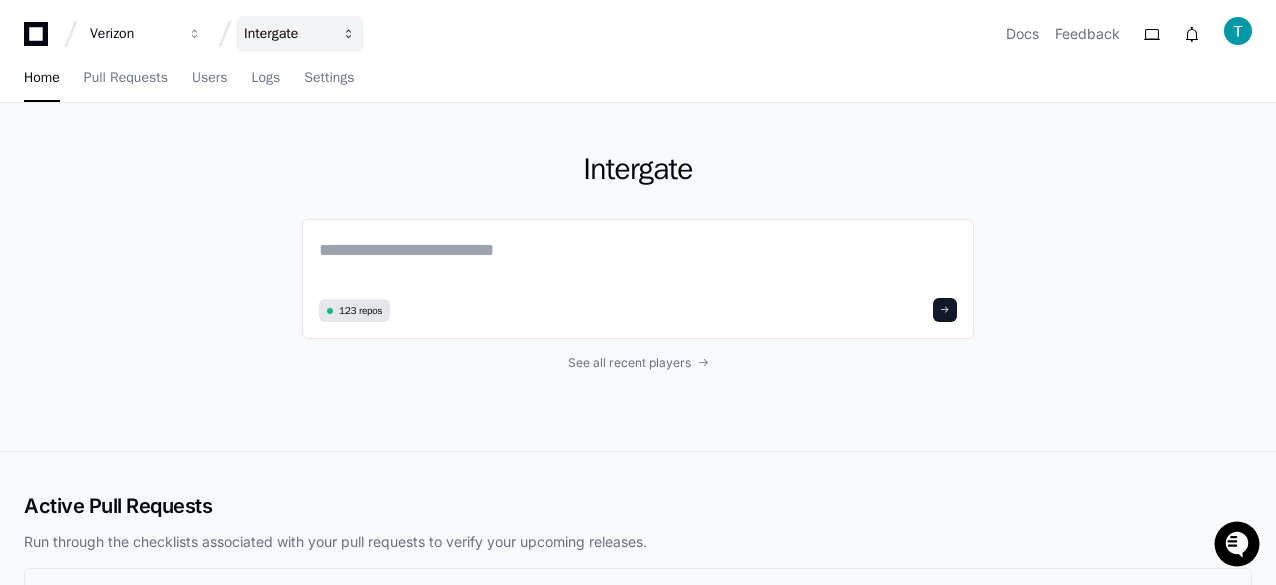 click on "Intergate" at bounding box center (133, 34) 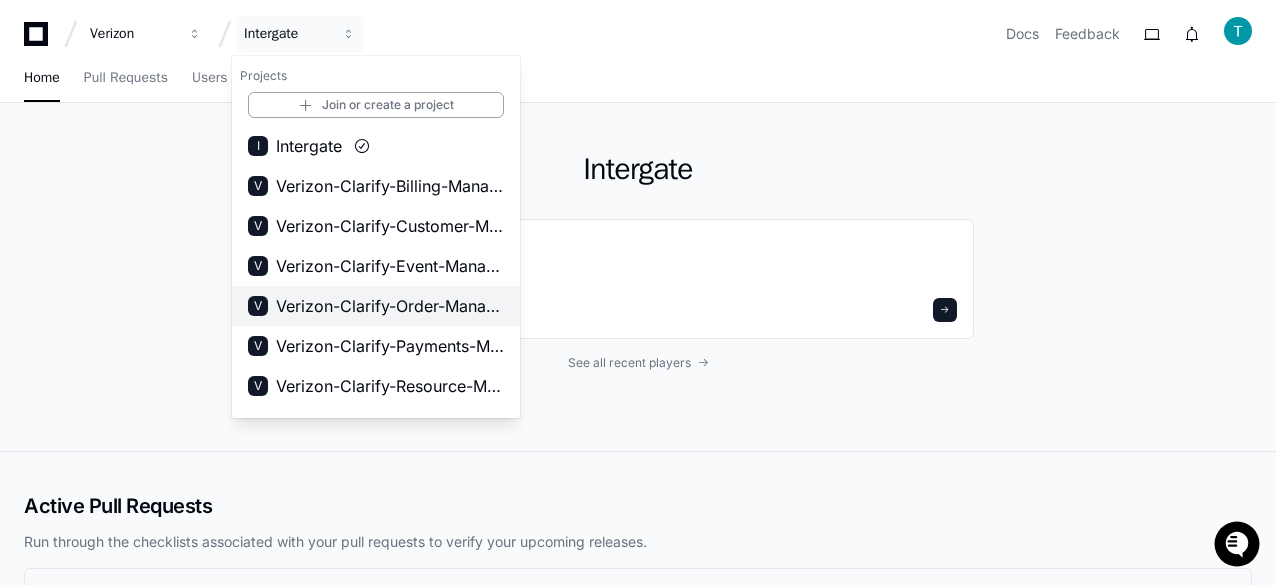 click on "Verizon-Clarify-Order-Management" at bounding box center [390, 306] 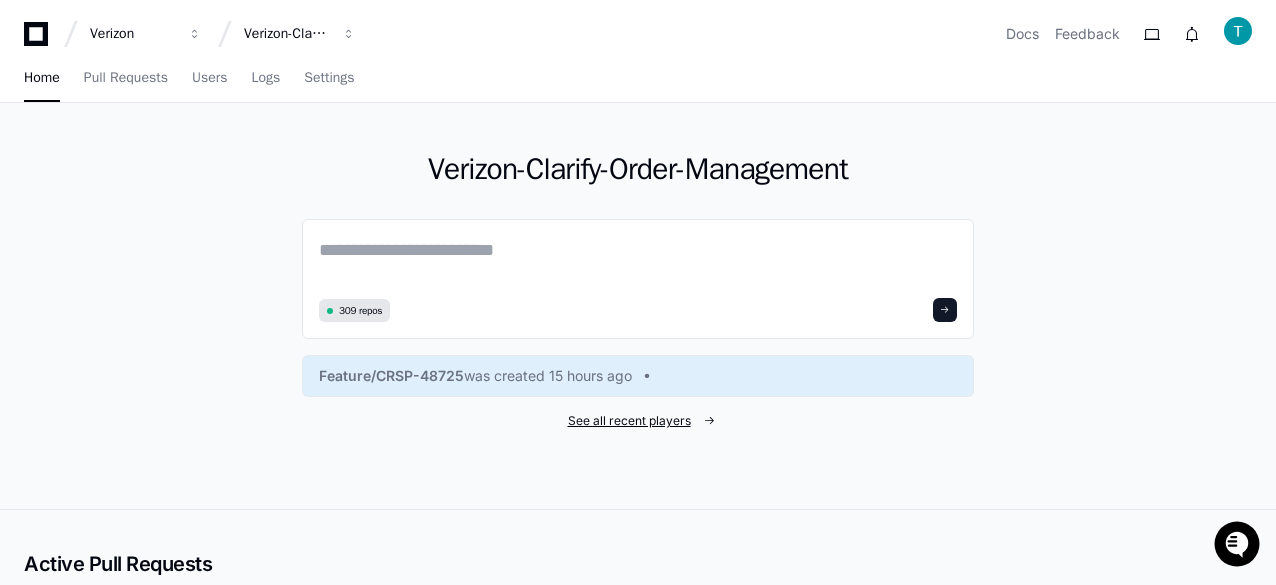click on "See all recent players" 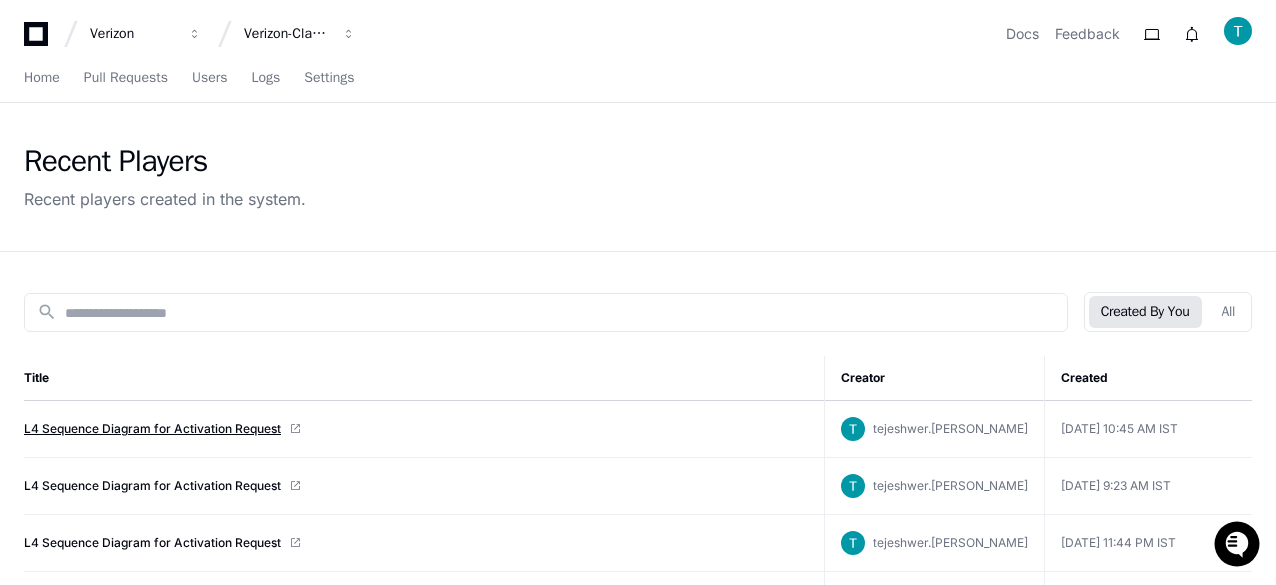 click on "L4 Sequence Diagram for Activation Request" 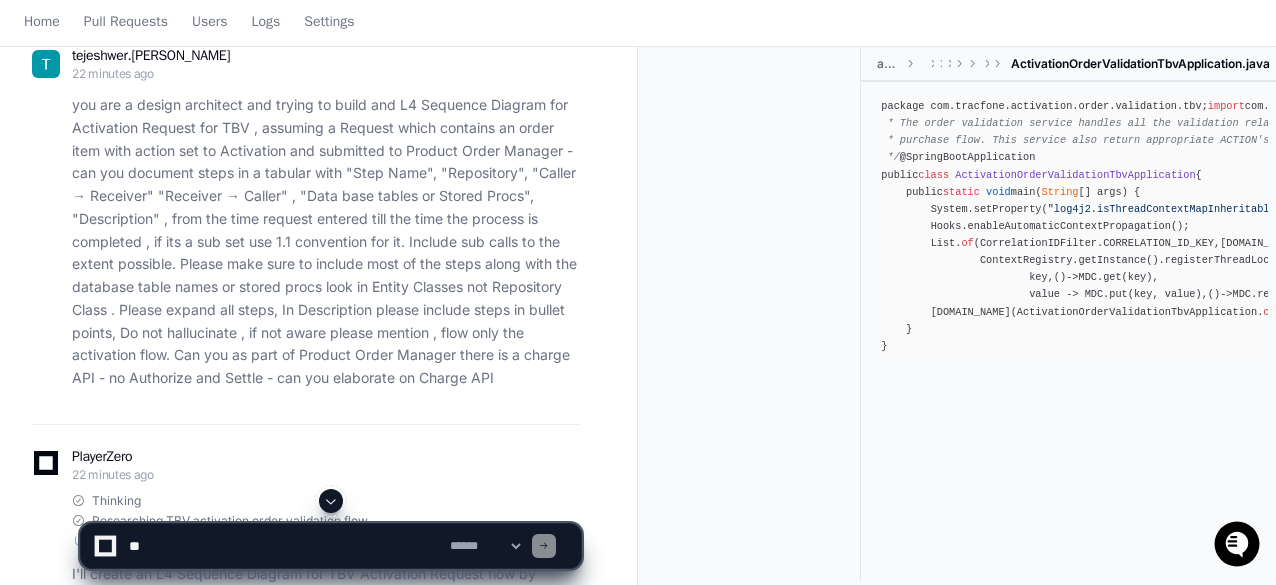 scroll, scrollTop: 0, scrollLeft: 0, axis: both 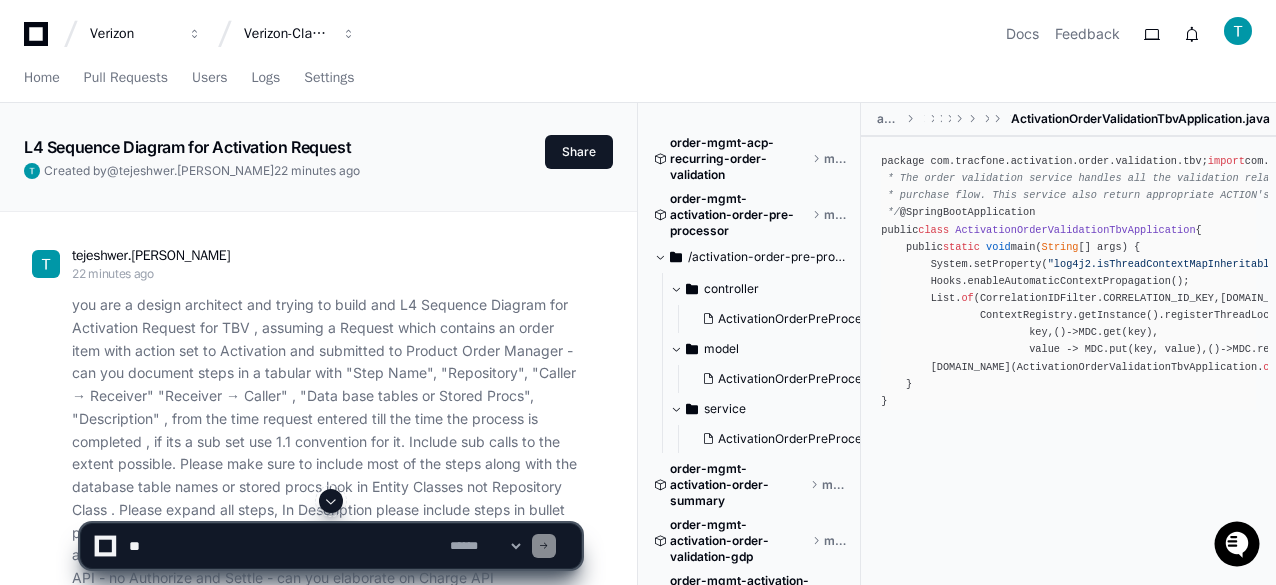 click on "you are a design architect and trying to build and L4 Sequence Diagram for Activation Request for TBV , assuming a Request which contains an order item with action set to Activation and submitted to Product Order Manager - can you document steps in a tabular with "Step Name", "Repository", "Caller → Receiver" "Receiver → Caller" , "Data base tables or Stored Procs", "Description" , from the time request entered till the time the process is completed , if its a sub set use 1.1 convention for it. Include sub calls to the extent possible. Please make sure to include most of the steps along with the database table names or stored procs look in Entity Classes not Repository Class . Please expand all steps, In Description please include steps in bullet points, Do not hallucinate , if not aware please mention , flow only the activation flow. Can you as part of Product Order Manager there is a charge API - no Authorize and Settle - can you elaborate on Charge API" 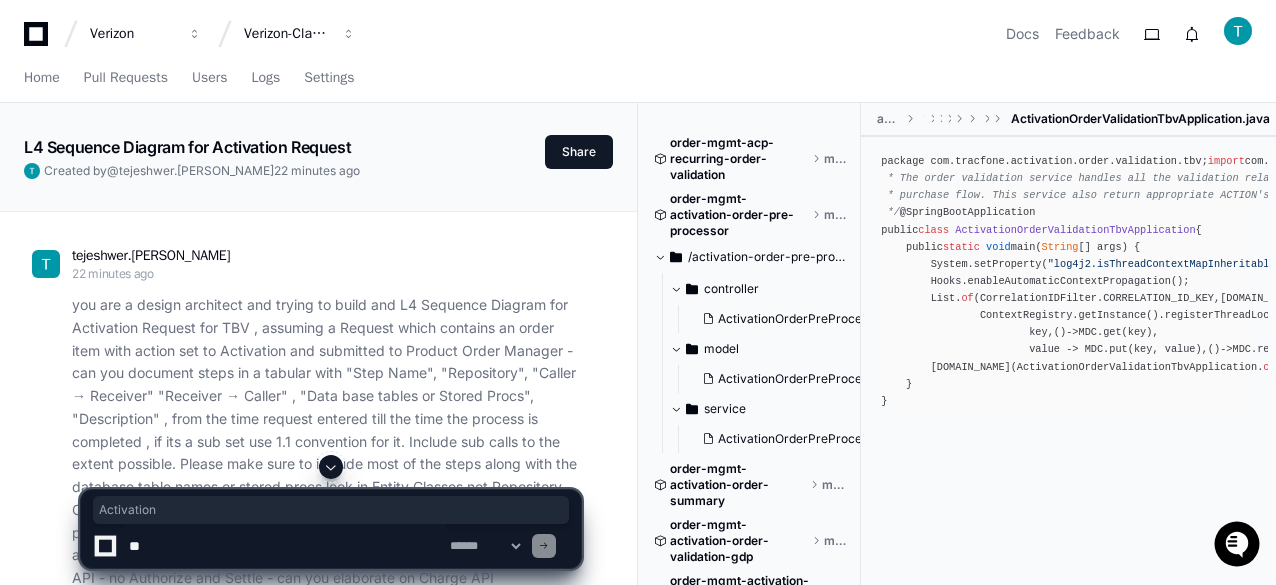 click on "you are a design architect and trying to build and L4 Sequence Diagram for Activation Request for TBV , assuming a Request which contains an order item with action set to Activation and submitted to Product Order Manager - can you document steps in a tabular with "Step Name", "Repository", "Caller → Receiver" "Receiver → Caller" , "Data base tables or Stored Procs", "Description" , from the time request entered till the time the process is completed , if its a sub set use 1.1 convention for it. Include sub calls to the extent possible. Please make sure to include most of the steps along with the database table names or stored procs look in Entity Classes not Repository Class . Please expand all steps, In Description please include steps in bullet points, Do not hallucinate , if not aware please mention , flow only the activation flow. Can you as part of Product Order Manager there is a charge API - no Authorize and Settle - can you elaborate on Charge API" 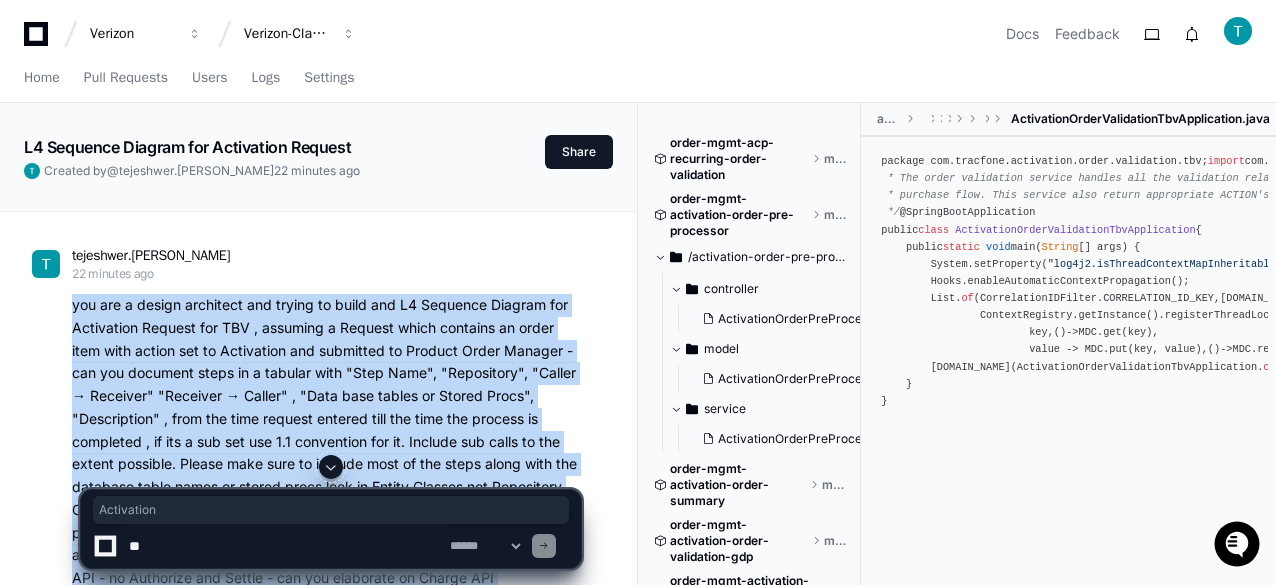 click on "you are a design architect and trying to build and L4 Sequence Diagram for Activation Request for TBV , assuming a Request which contains an order item with action set to Activation and submitted to Product Order Manager - can you document steps in a tabular with "Step Name", "Repository", "Caller → Receiver" "Receiver → Caller" , "Data base tables or Stored Procs", "Description" , from the time request entered till the time the process is completed , if its a sub set use 1.1 convention for it. Include sub calls to the extent possible. Please make sure to include most of the steps along with the database table names or stored procs look in Entity Classes not Repository Class . Please expand all steps, In Description please include steps in bullet points, Do not hallucinate , if not aware please mention , flow only the activation flow. Can you as part of Product Order Manager there is a charge API - no Authorize and Settle - can you elaborate on Charge API" 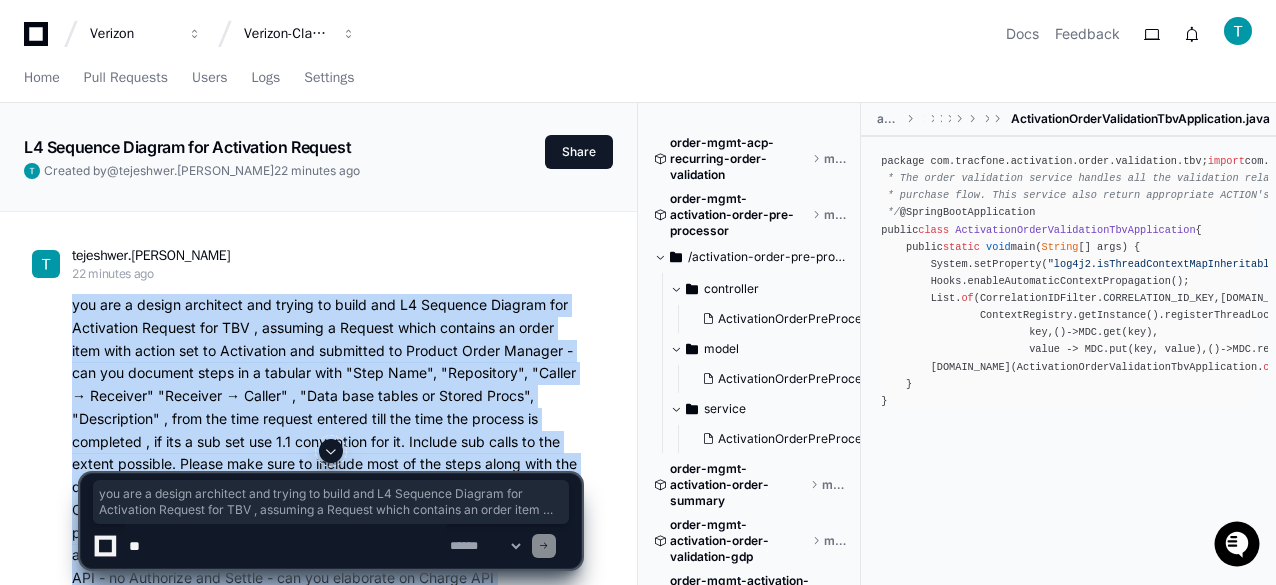 copy on "you are a design architect and trying to build and L4 Sequence Diagram for Activation Request for TBV , assuming a Request which contains an order item with action set to Activation and submitted to Product Order Manager - can you document steps in a tabular with "Step Name", "Repository", "Caller → Receiver" "Receiver → Caller" , "Data base tables or Stored Procs", "Description" , from the time request entered till the time the process is completed , if its a sub set use 1.1 convention for it. Include sub calls to the extent possible. Please make sure to include most of the steps along with the database table names or stored procs look in Entity Classes not Repository Class . Please expand all steps, In Description please include steps in bullet points, Do not hallucinate , if not aware please mention , flow only the activation flow. Can you as part of Product Order Manager there is a charge API - no Authorize and Settle - can you elaborate on Charge API" 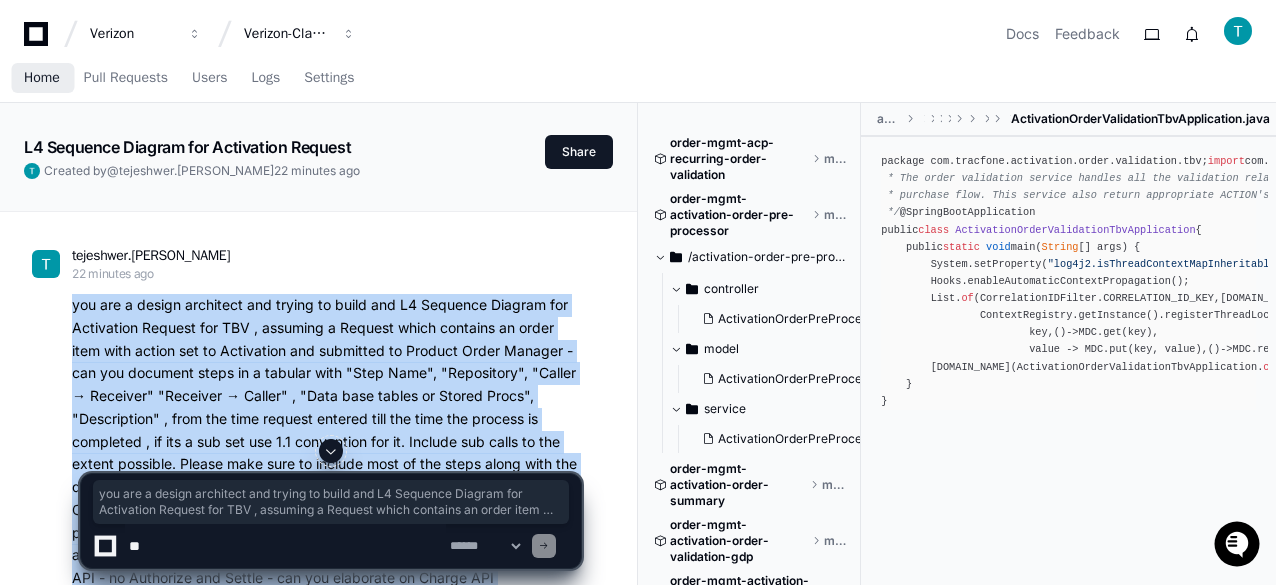 click on "Home" at bounding box center [42, 78] 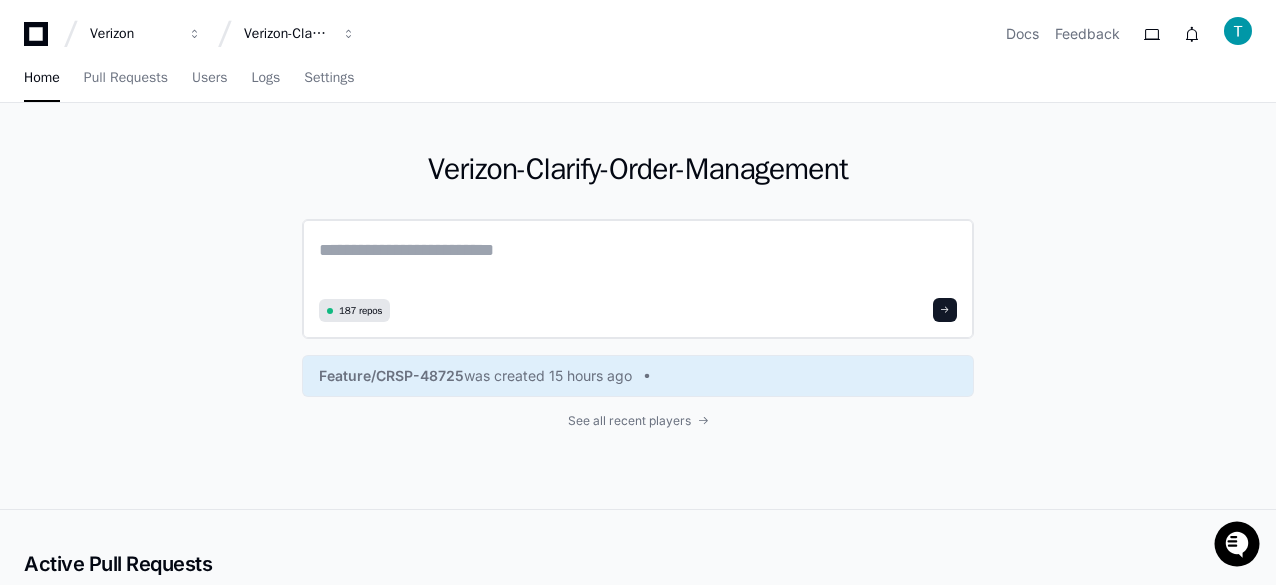 click 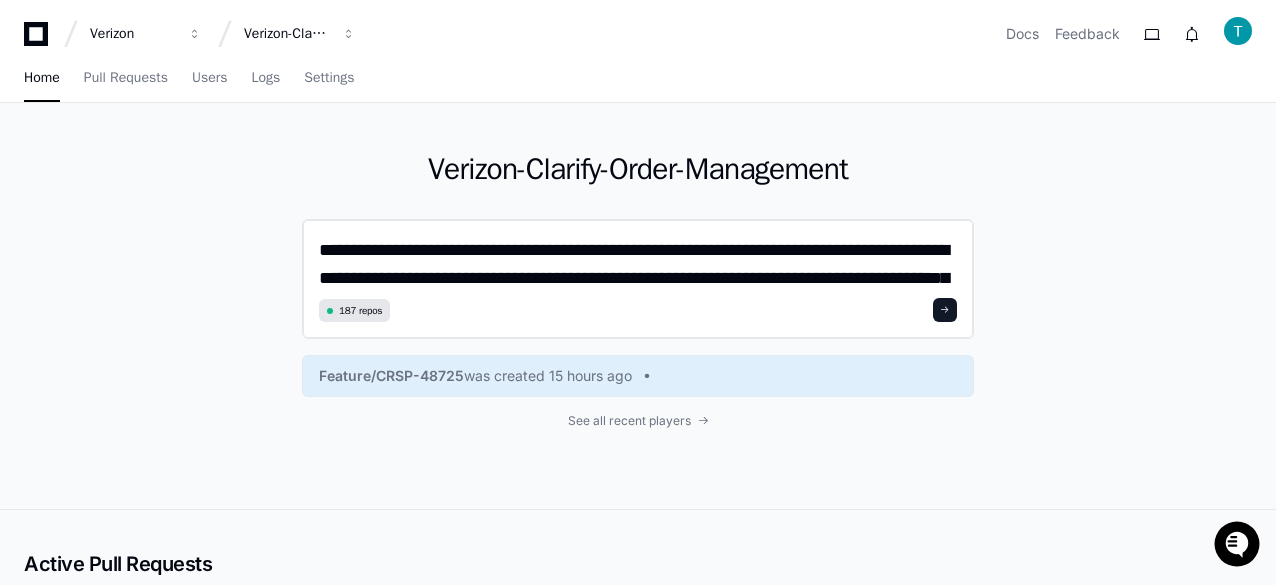 scroll, scrollTop: 0, scrollLeft: 0, axis: both 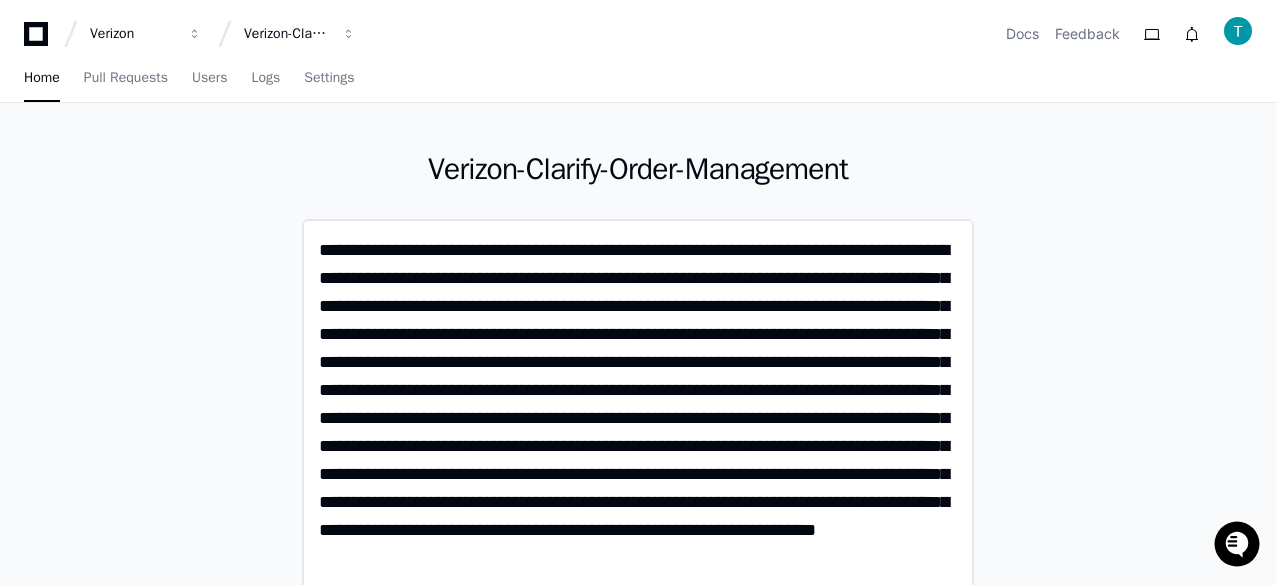 click on "**********" 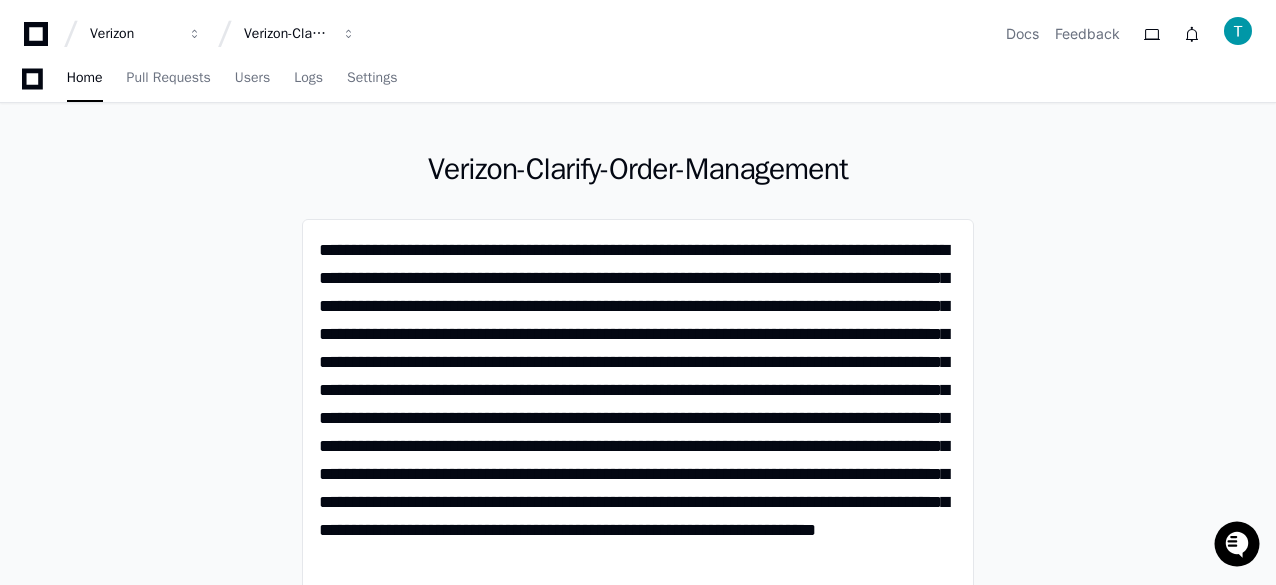 scroll, scrollTop: 100, scrollLeft: 0, axis: vertical 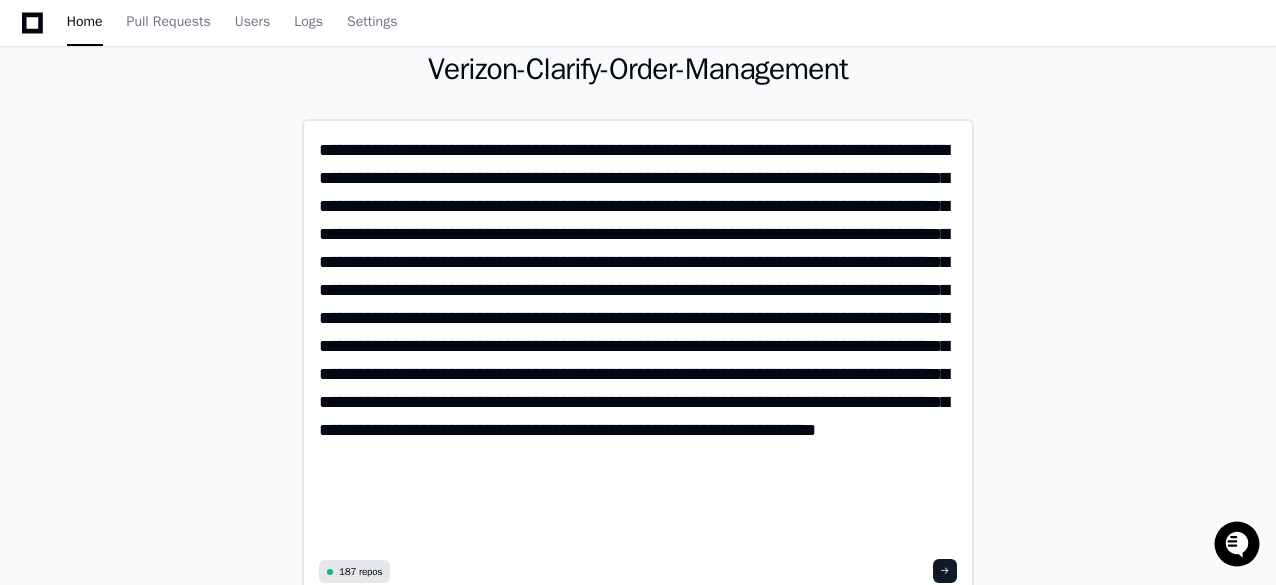 click on "**********" 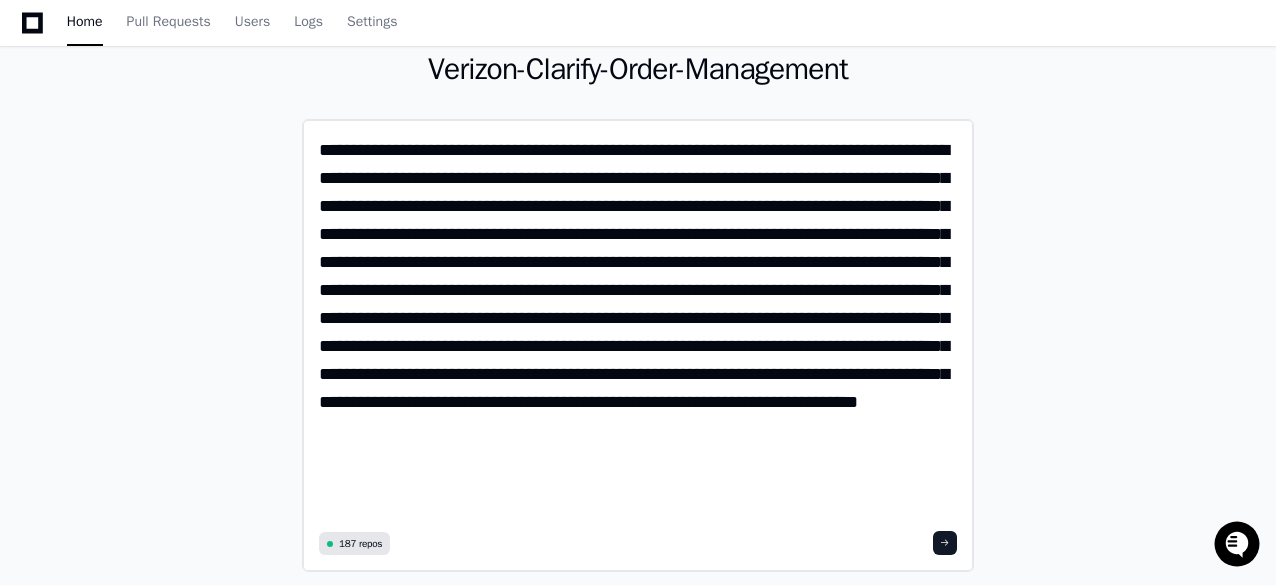 paste on "**********" 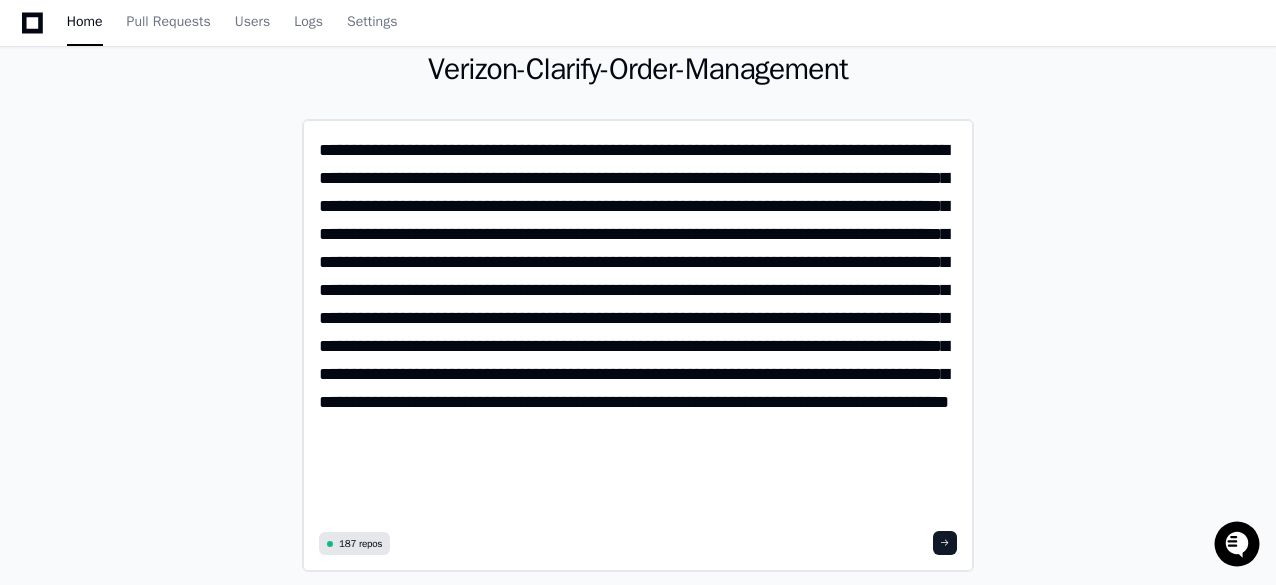 paste on "**********" 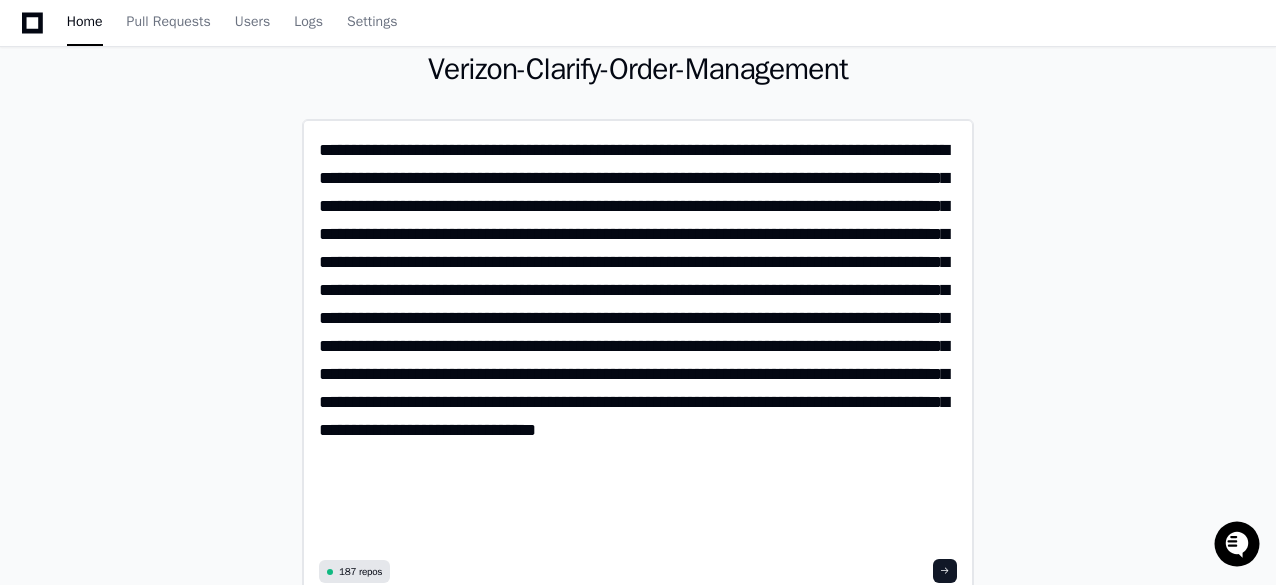 paste on "**********" 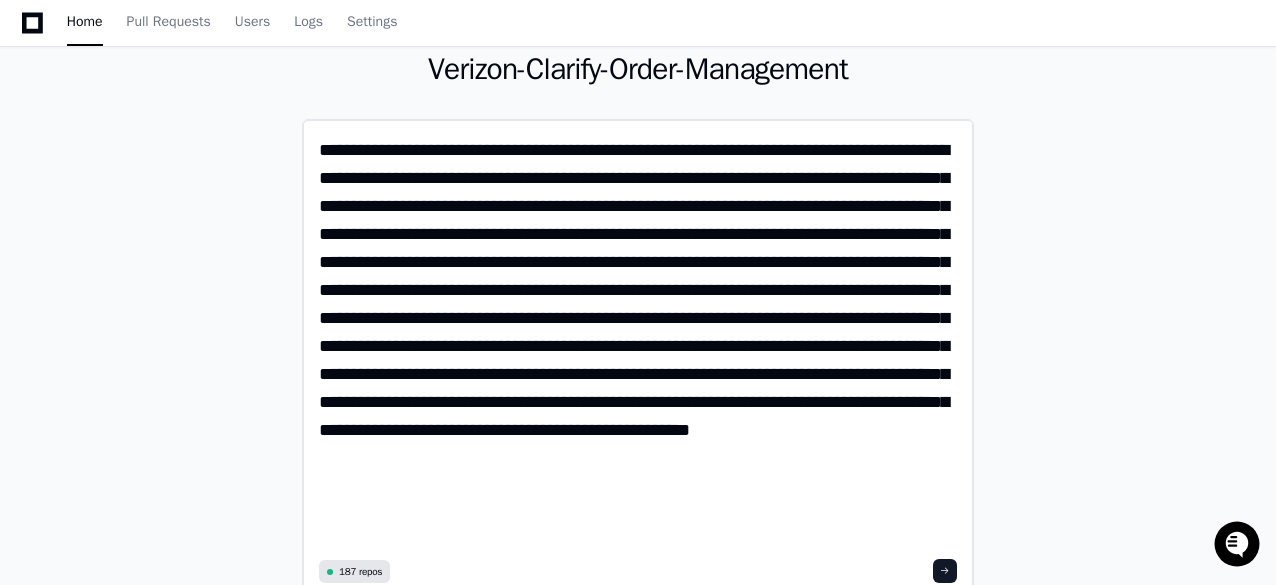 paste on "**********" 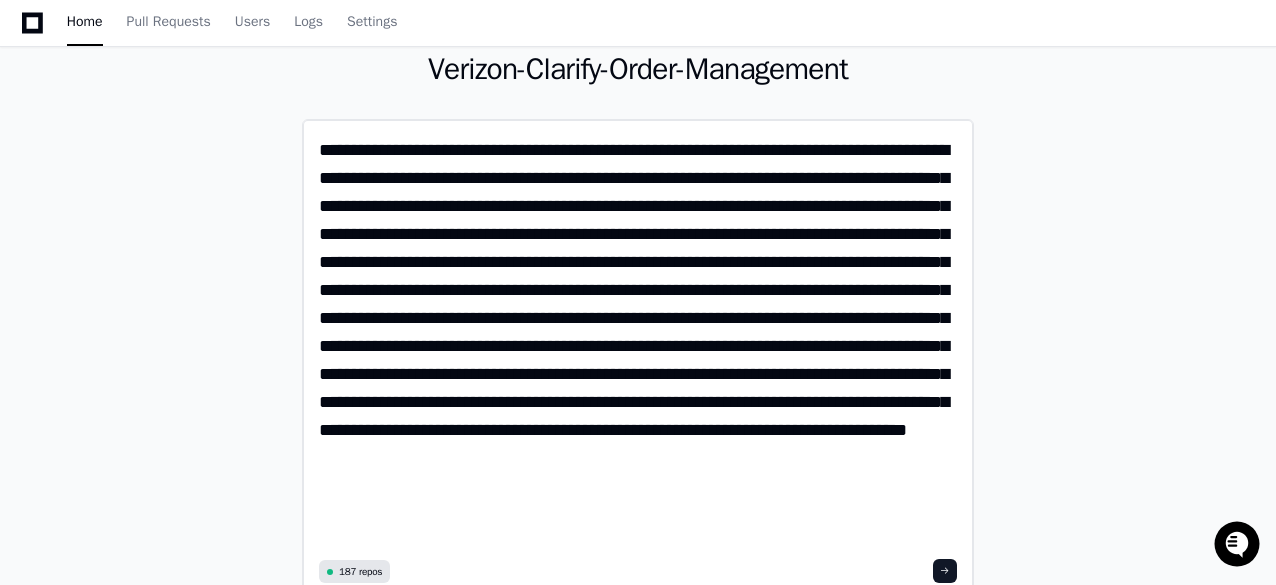 paste on "**********" 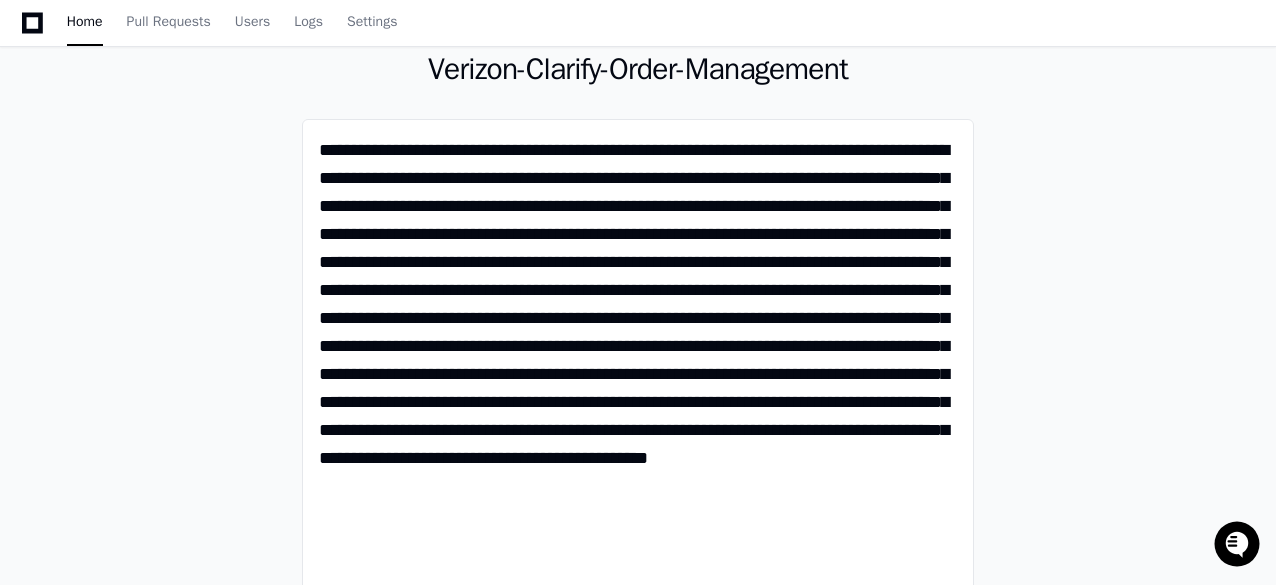 scroll, scrollTop: 200, scrollLeft: 0, axis: vertical 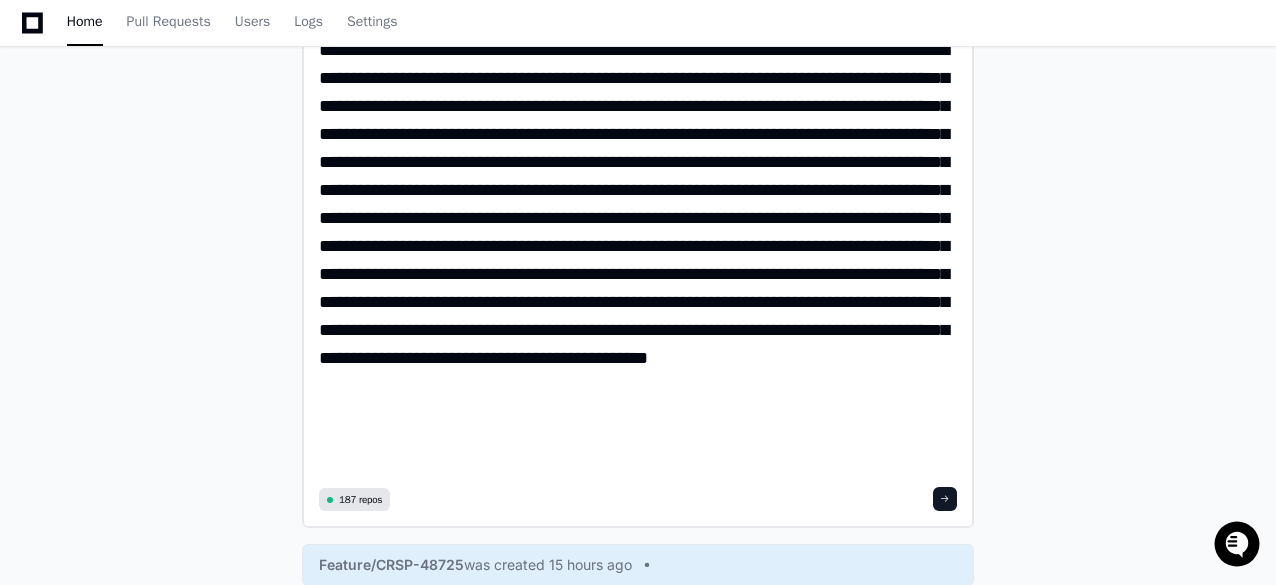 click 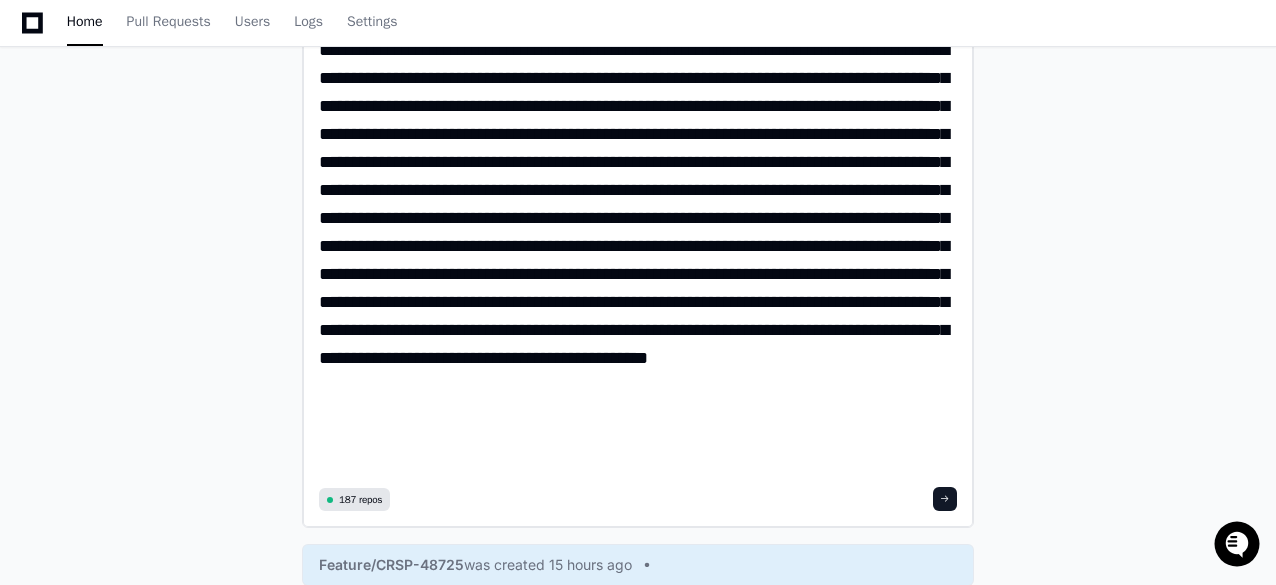 type on "**********" 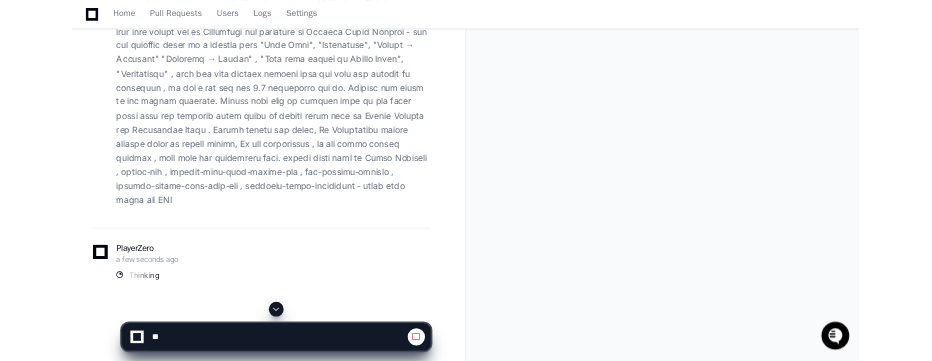 scroll, scrollTop: 324, scrollLeft: 0, axis: vertical 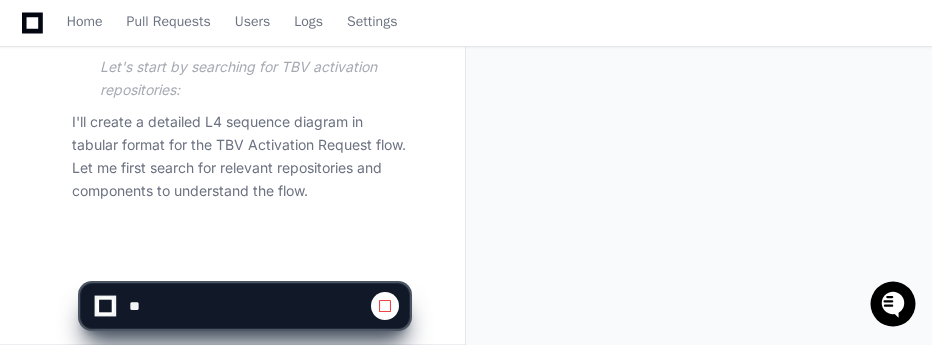 click on "L4 Sequence Diagram for Activation Request  Created by  @ tejeshwer.degala  a few seconds ago   Share
tejeshwer.degala a few seconds ago
PlayerZero now Thinking Grepping activation.*tbv|tbv.*activation I need to build an L4 Sequence Diagram for the TBV (Total By Verizon) Activation Request flow. The user is asking me to focus specifically on the following components:
Order Estimate
charge-api
payment-mgmt-cybs-charge-api
brm-enquiry-adapter
payment-method-mgmt-read-api
purchase-order-validation
I should look at the flow from when a request with order item action "Activation" is submitted to the Product Order Manager until the process is completed.
Let me search for repositories related to TBV activation and the specific components mentioned:
First, I should look for repositories related to TBV activation:
Then I'll check for the specific components mentioned in the requirements" 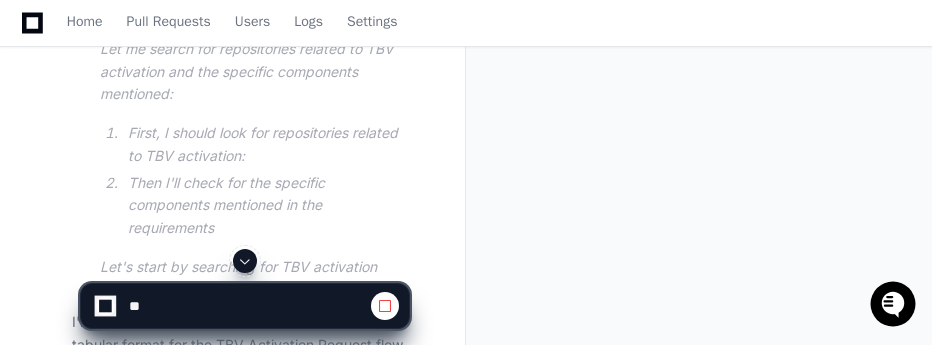 scroll, scrollTop: 1502, scrollLeft: 0, axis: vertical 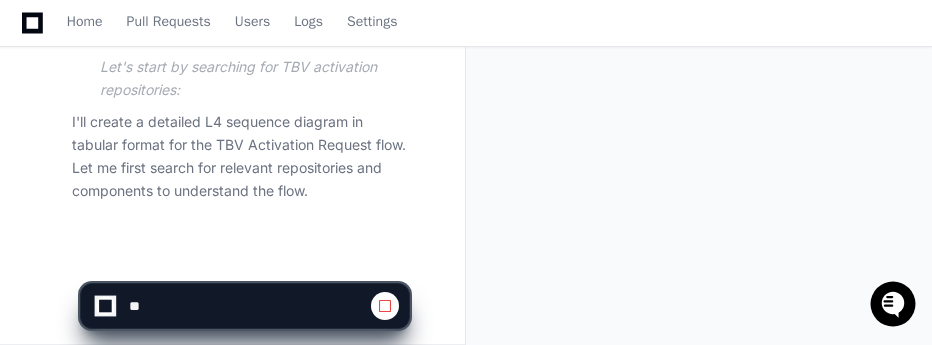 click on "L4 Sequence Diagram for Activation Request  Created by  @ tejeshwer.degala  a few seconds ago   Share
tejeshwer.degala a few seconds ago
PlayerZero now Thinking Grepping activation.*tbv|tbv.*activation I need to build an L4 Sequence Diagram for the TBV (Total By Verizon) Activation Request flow. The user is asking me to focus specifically on the following components:
Order Estimate
charge-api
payment-mgmt-cybs-charge-api
brm-enquiry-adapter
payment-method-mgmt-read-api
purchase-order-validation
I should look at the flow from when a request with order item action "Activation" is submitted to the Product Order Manager until the process is completed.
Let me search for repositories related to TBV activation and the specific components mentioned:
First, I should look for repositories related to TBV activation:
Then I'll check for the specific components mentioned in the requirements" 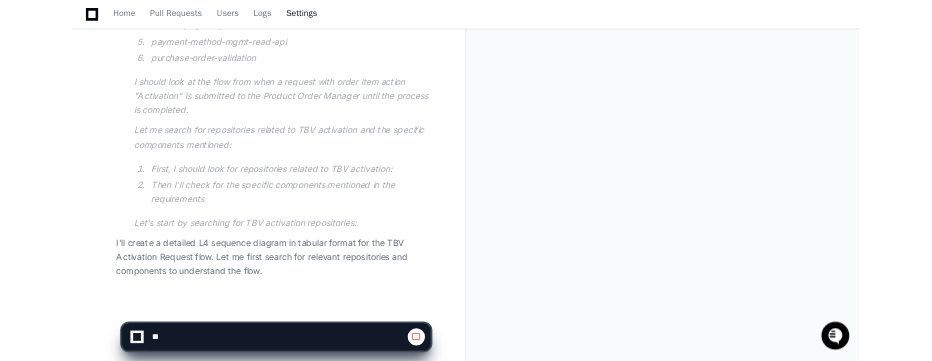 scroll, scrollTop: 919, scrollLeft: 0, axis: vertical 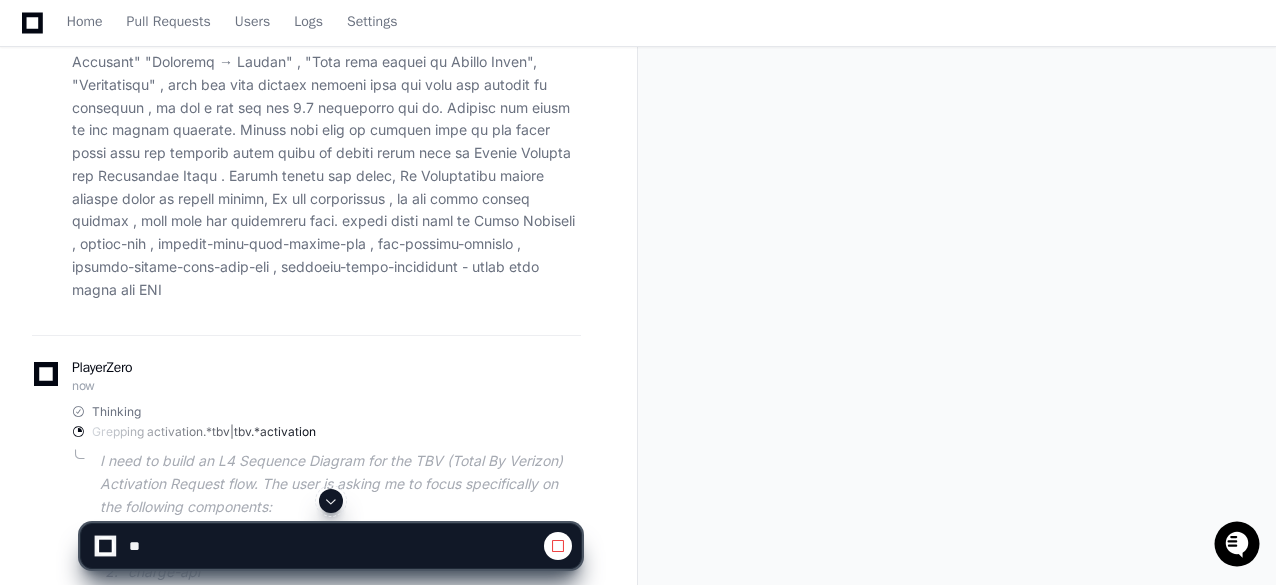 click on "I need to build an L4 Sequence Diagram for the TBV (Total By Verizon) Activation Request flow. The user is asking me to focus specifically on the following components:" 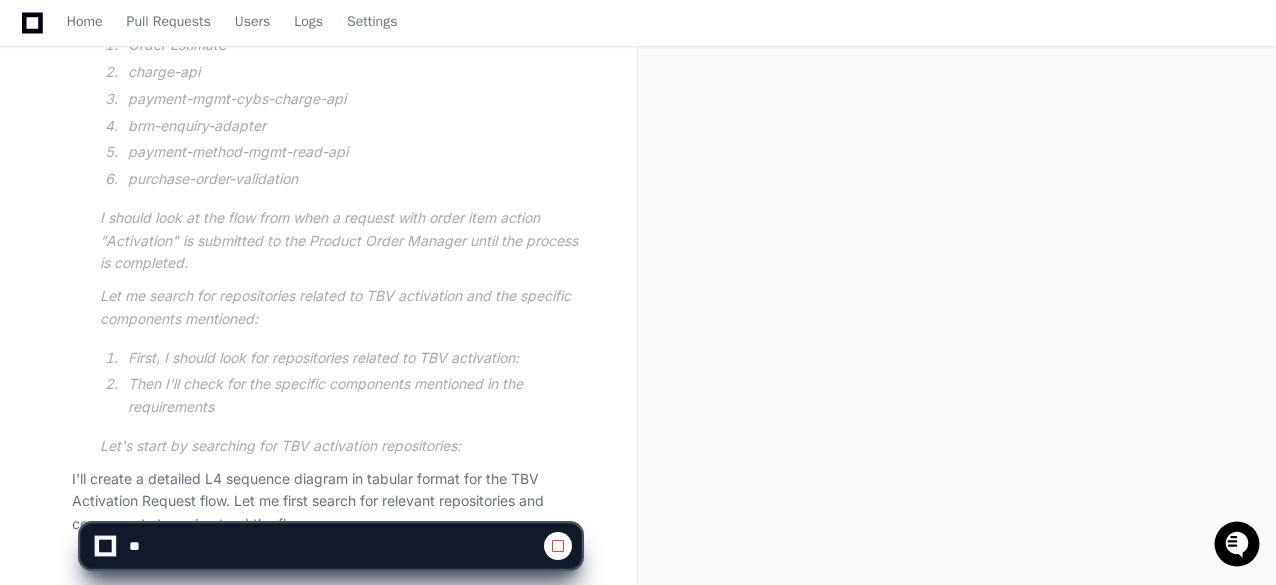 scroll, scrollTop: 919, scrollLeft: 0, axis: vertical 